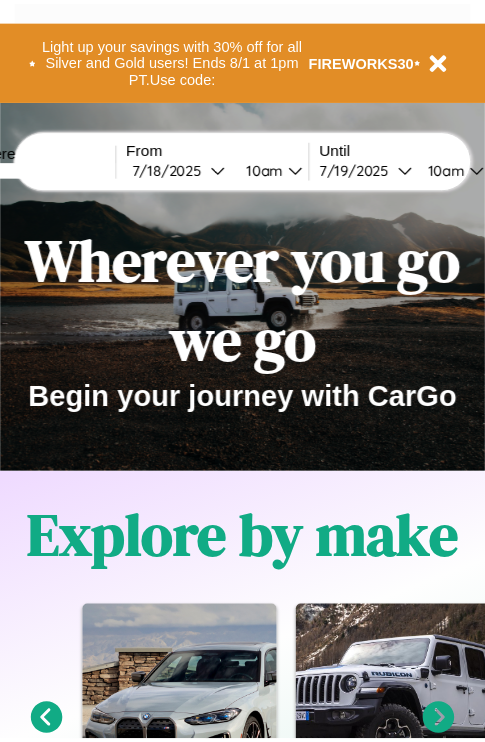 scroll, scrollTop: 0, scrollLeft: 0, axis: both 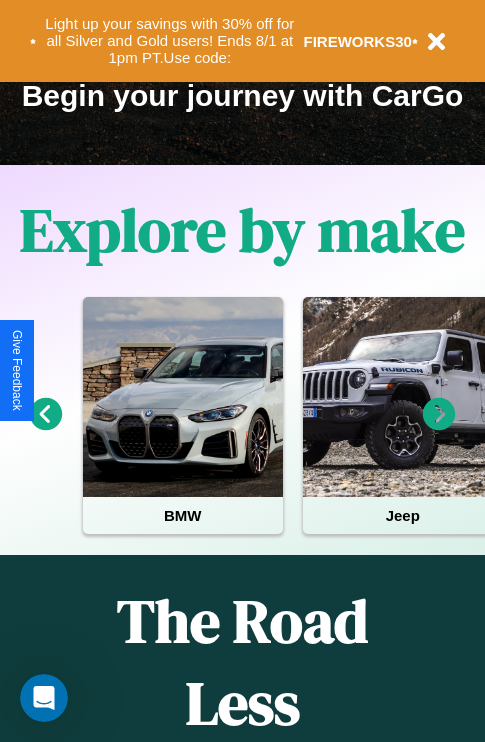click 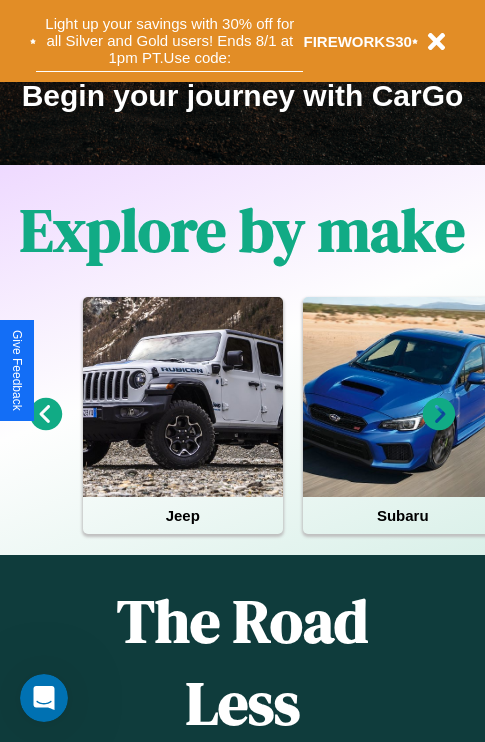 click on "Light up your savings with 30% off for all Silver and Gold users! Ends 8/1 at 1pm PT.  Use code:" at bounding box center [169, 41] 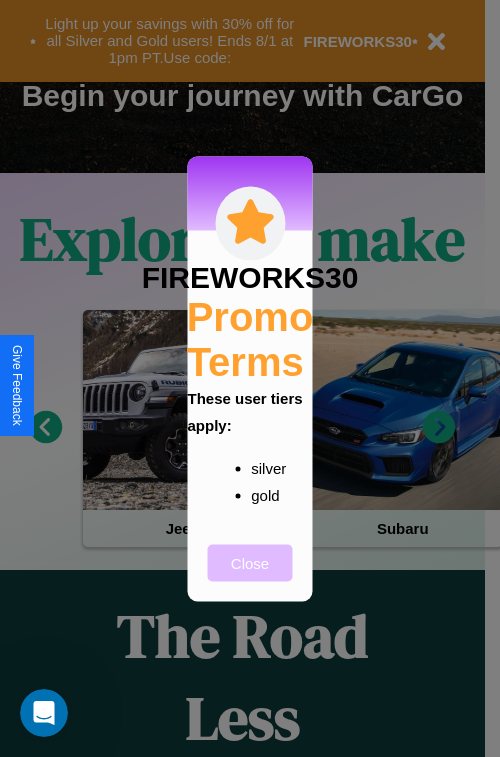 click on "Close" at bounding box center (250, 562) 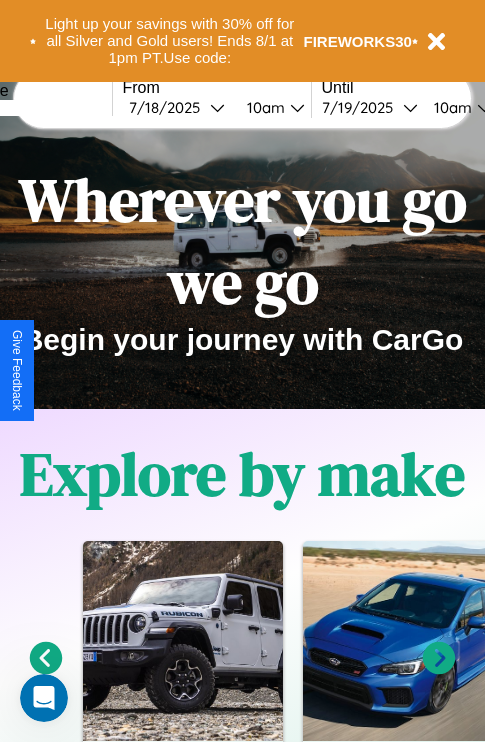 scroll, scrollTop: 0, scrollLeft: 0, axis: both 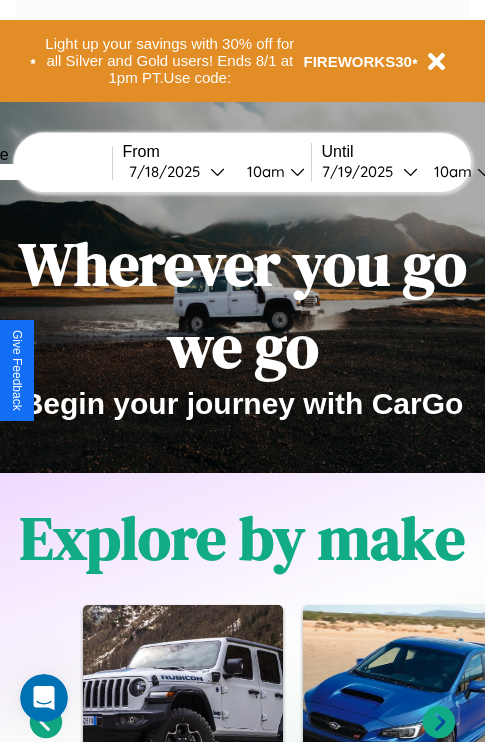 click at bounding box center (37, 172) 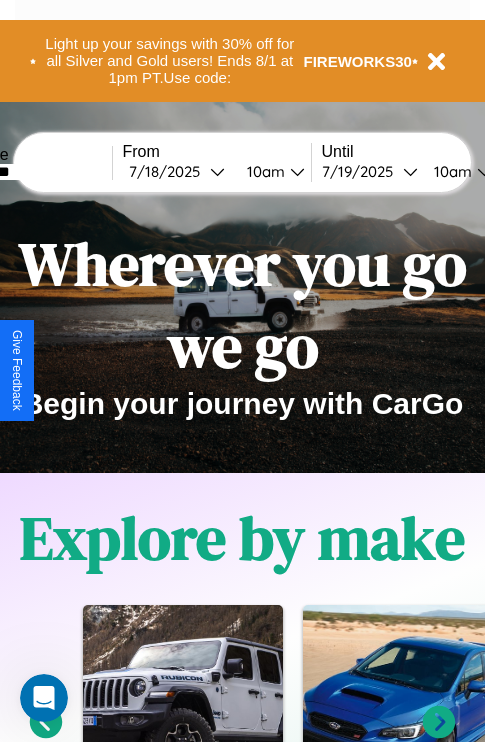 type on "********" 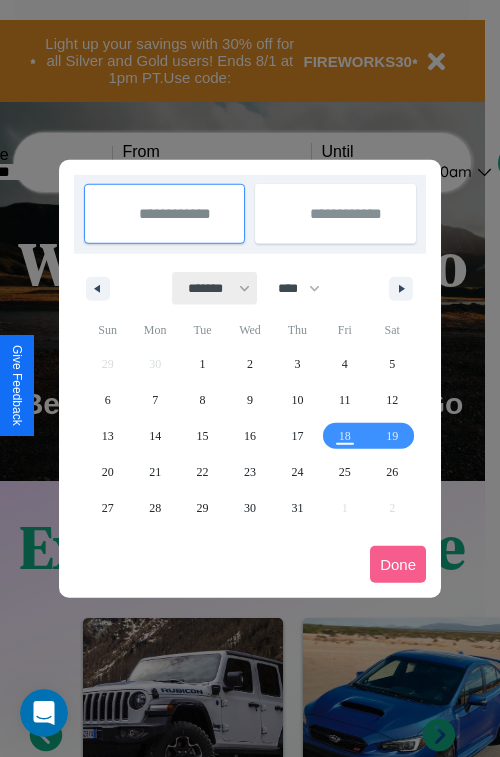 click on "******* ******** ***** ***** *** **** **** ****** ********* ******* ******** ********" at bounding box center (215, 288) 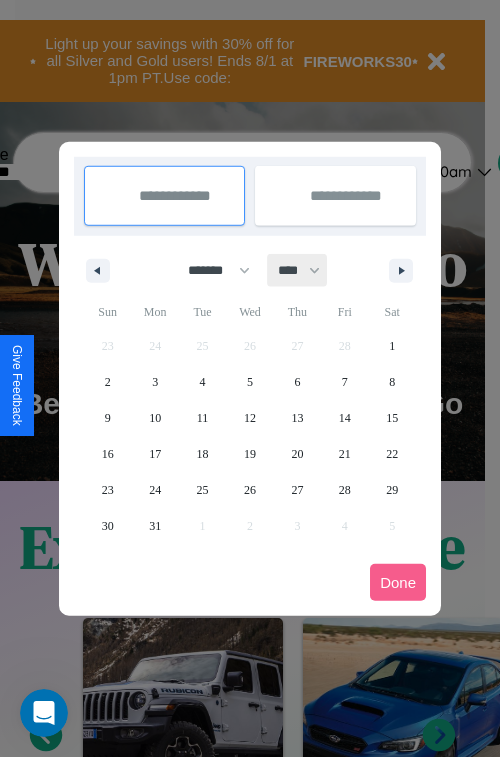 click on "**** **** **** **** **** **** **** **** **** **** **** **** **** **** **** **** **** **** **** **** **** **** **** **** **** **** **** **** **** **** **** **** **** **** **** **** **** **** **** **** **** **** **** **** **** **** **** **** **** **** **** **** **** **** **** **** **** **** **** **** **** **** **** **** **** **** **** **** **** **** **** **** **** **** **** **** **** **** **** **** **** **** **** **** **** **** **** **** **** **** **** **** **** **** **** **** **** **** **** **** **** **** **** **** **** **** **** **** **** **** **** **** **** **** **** **** **** **** **** **** ****" at bounding box center [298, 270] 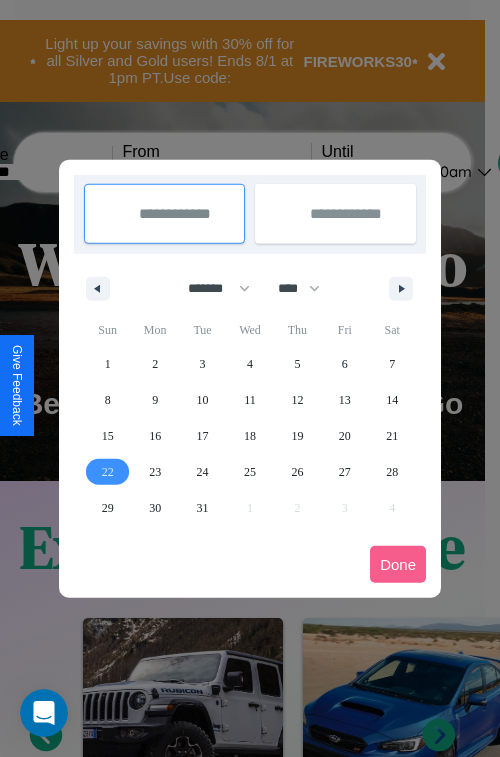 click on "22" at bounding box center [108, 472] 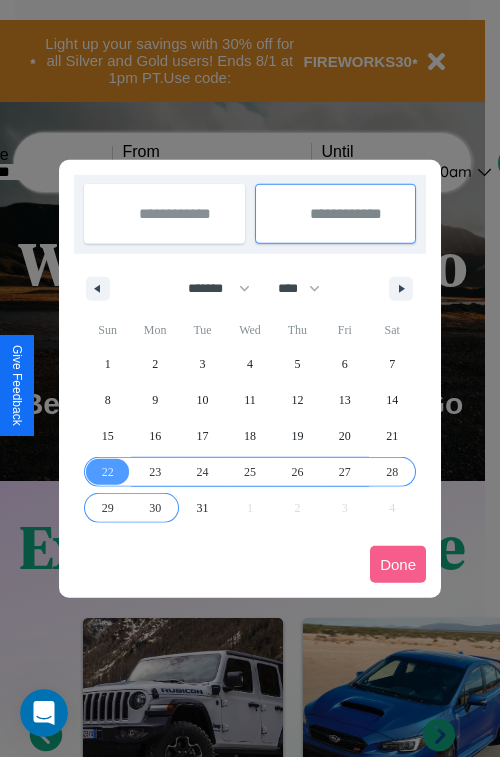 click on "30" at bounding box center [155, 508] 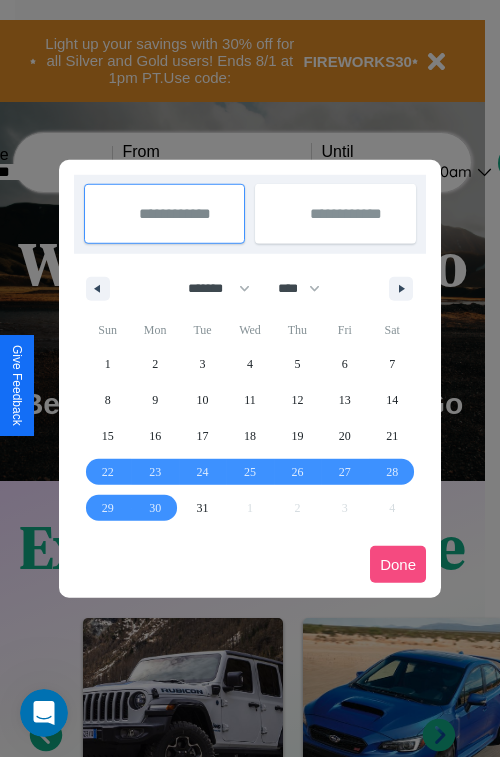 click on "Done" at bounding box center (398, 564) 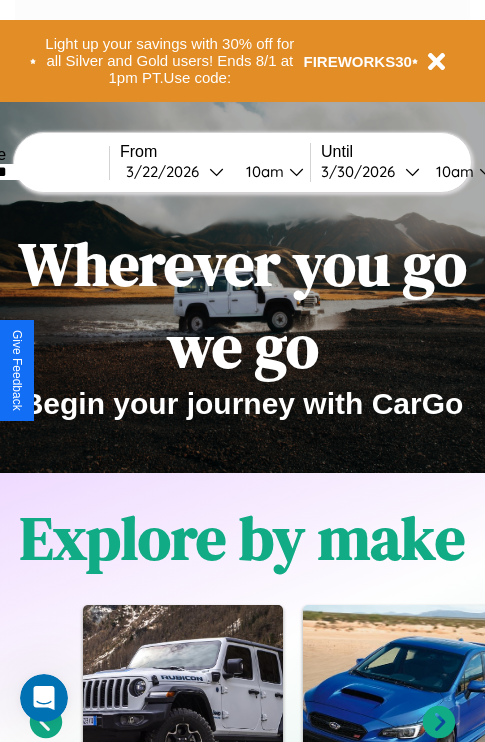 scroll, scrollTop: 0, scrollLeft: 76, axis: horizontal 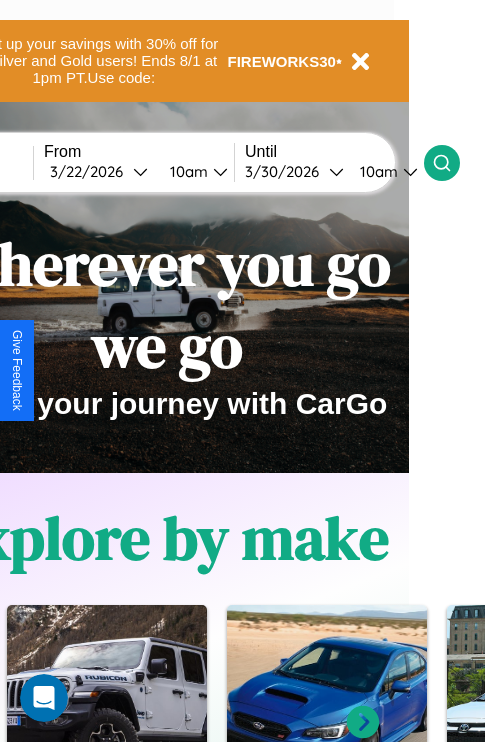 click 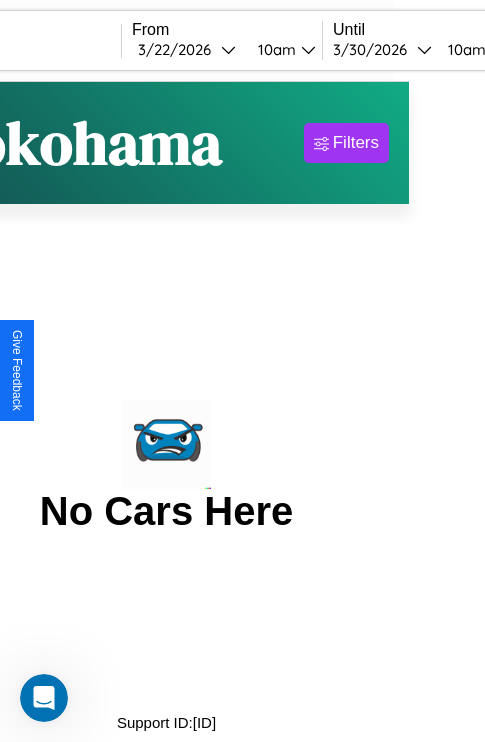 scroll, scrollTop: 0, scrollLeft: 0, axis: both 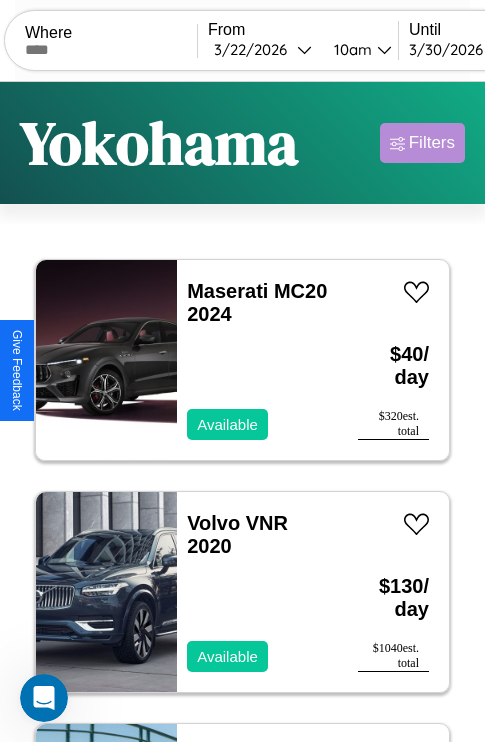 click on "Filters" at bounding box center (432, 143) 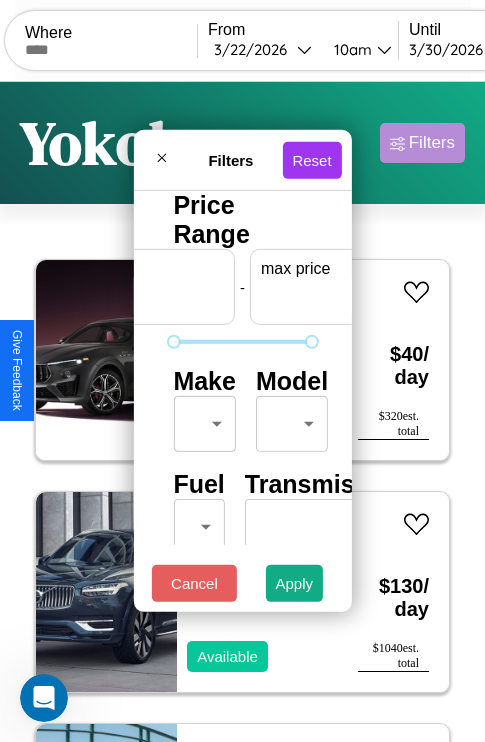 scroll, scrollTop: 0, scrollLeft: 124, axis: horizontal 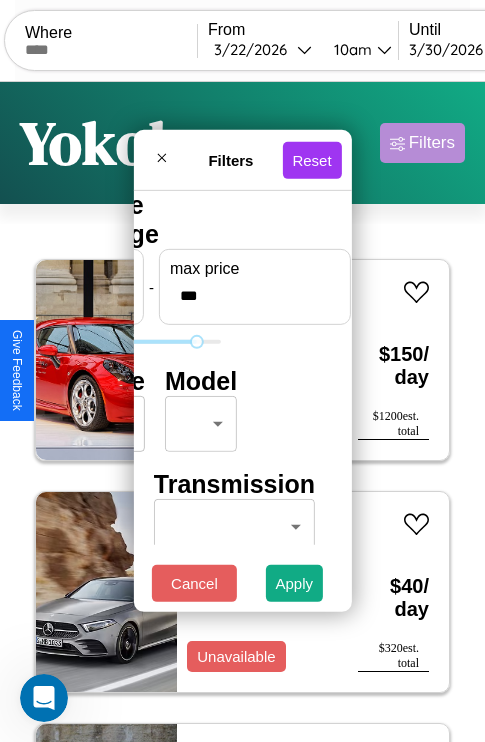 type on "***" 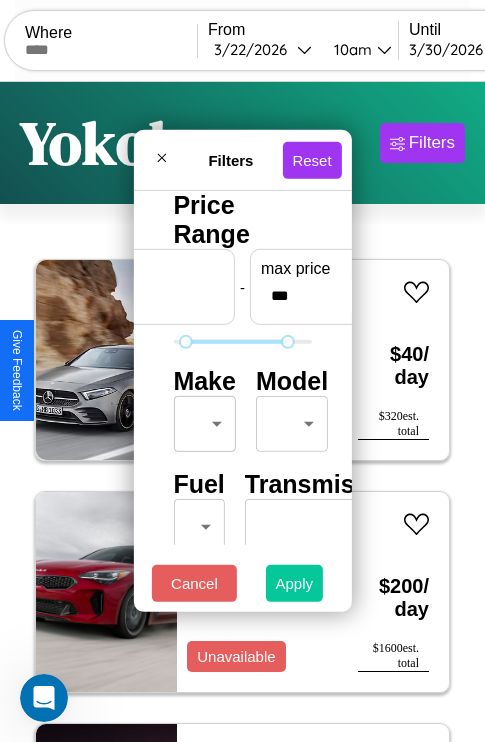 type on "**" 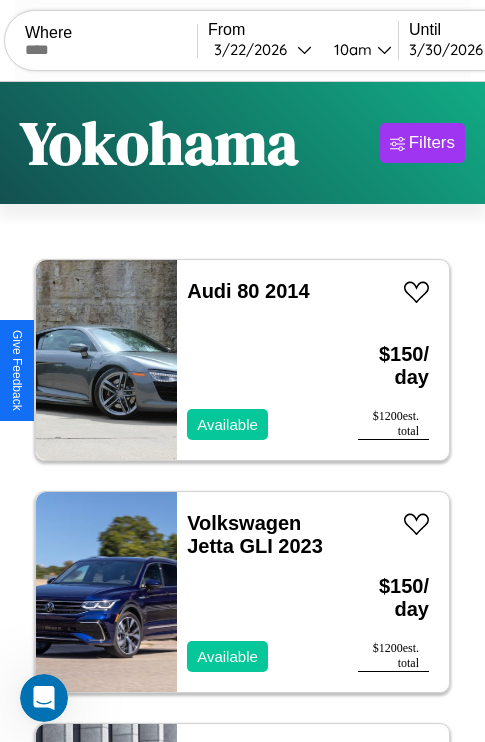 scroll, scrollTop: 95, scrollLeft: 0, axis: vertical 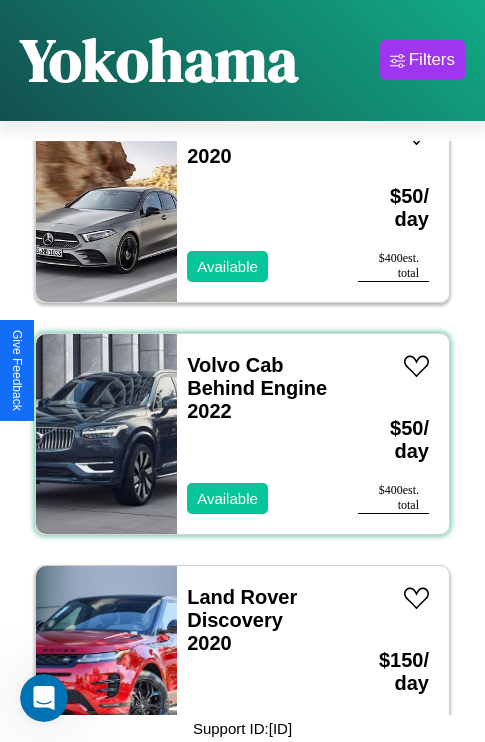 click on "Volvo   Cab Behind Engine   2022 Available" at bounding box center [257, 434] 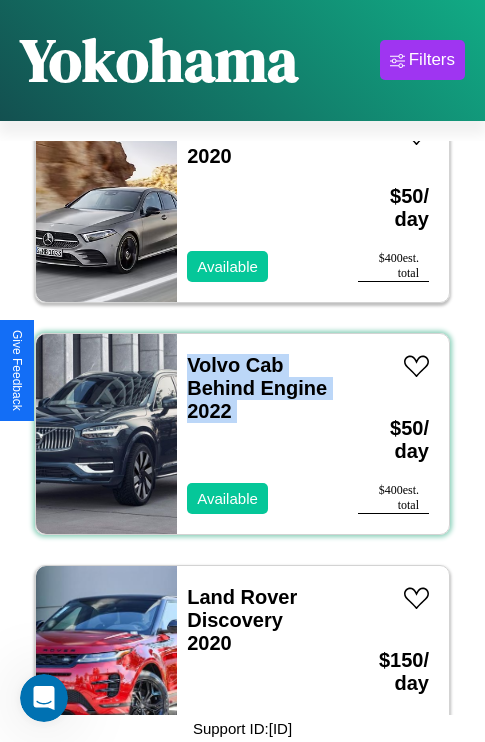 click on "Volvo   Cab Behind Engine   2022 Available" at bounding box center (257, 434) 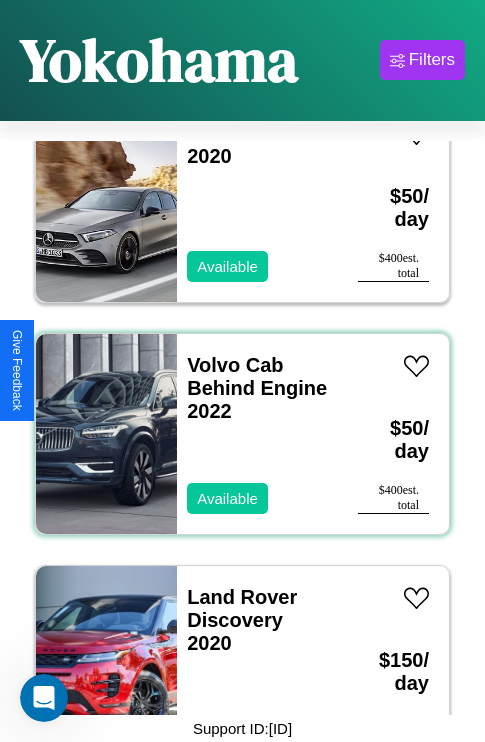 click on "Volvo   Cab Behind Engine   2022 Available" at bounding box center (257, 434) 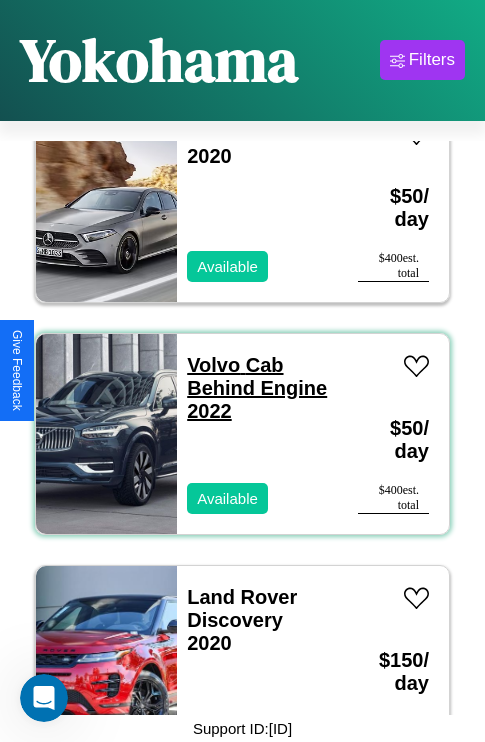 click on "Volvo   Cab Behind Engine   2022" at bounding box center (257, 388) 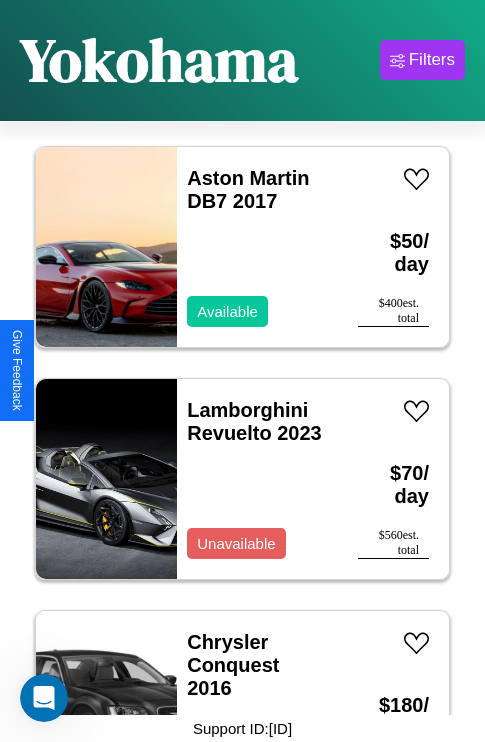 scroll, scrollTop: 21651, scrollLeft: 0, axis: vertical 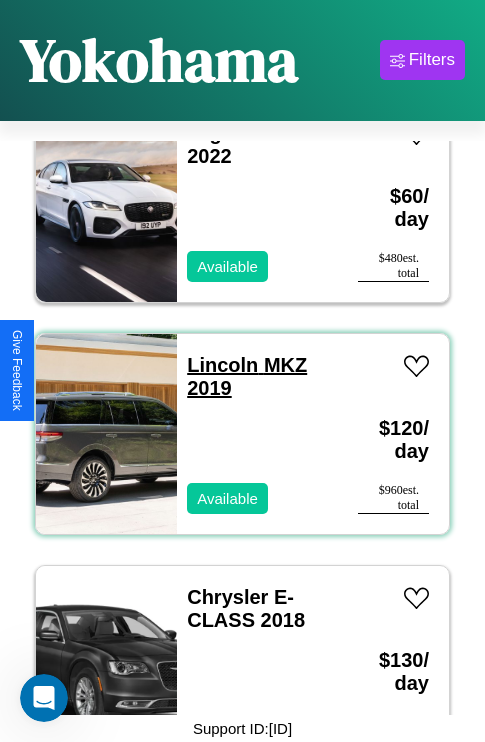 click on "Lincoln   MKZ   2019" at bounding box center [247, 376] 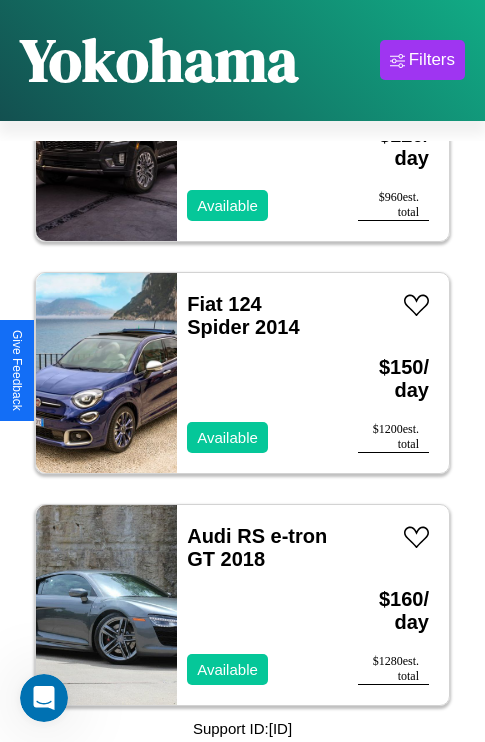 scroll, scrollTop: 25206, scrollLeft: 0, axis: vertical 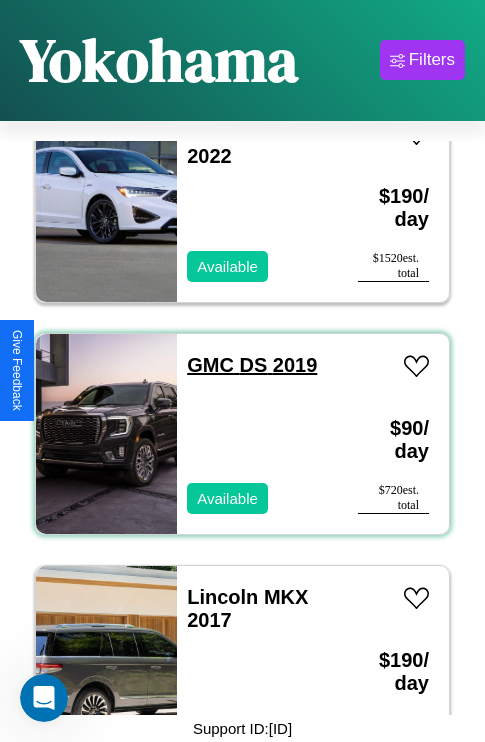 click on "GMC   DS   2019" at bounding box center [252, 365] 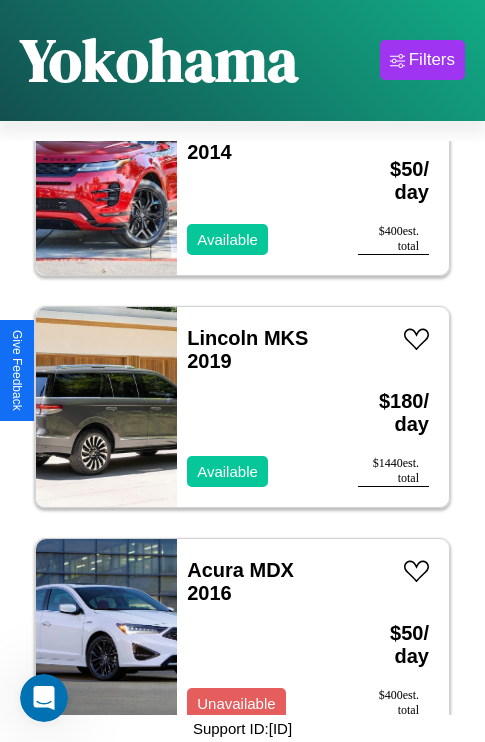 scroll, scrollTop: 4947, scrollLeft: 0, axis: vertical 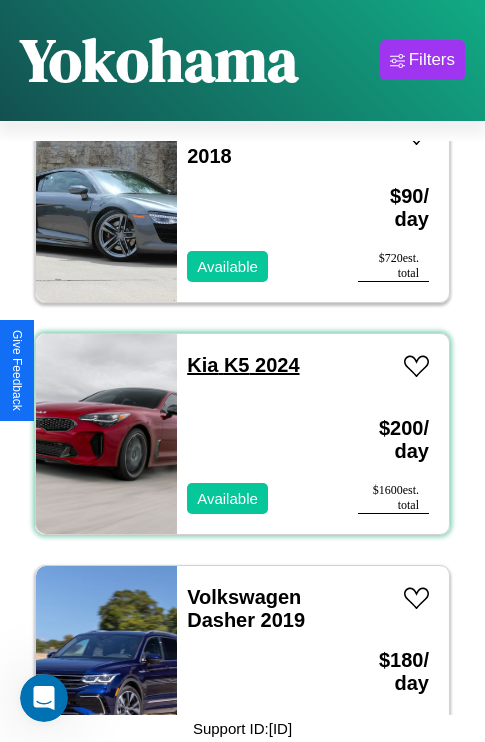 click on "Kia   K5   2024" at bounding box center [243, 365] 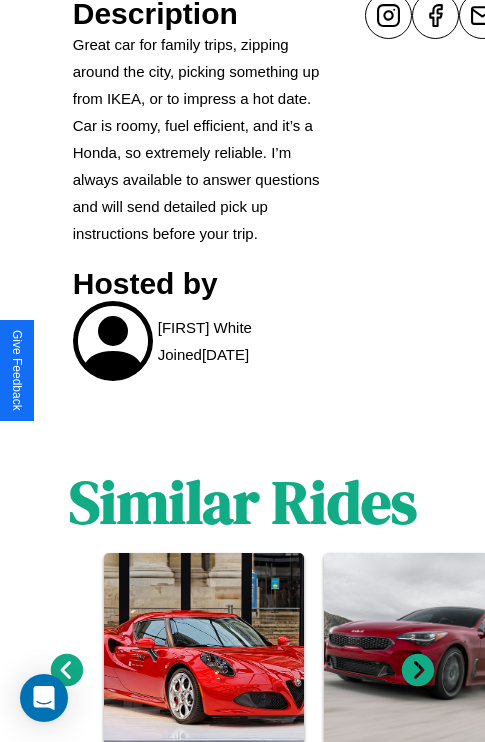 scroll, scrollTop: 1120, scrollLeft: 0, axis: vertical 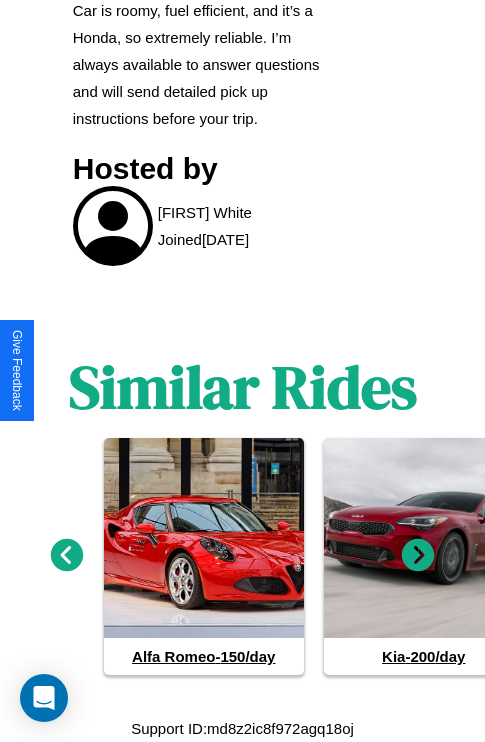 click 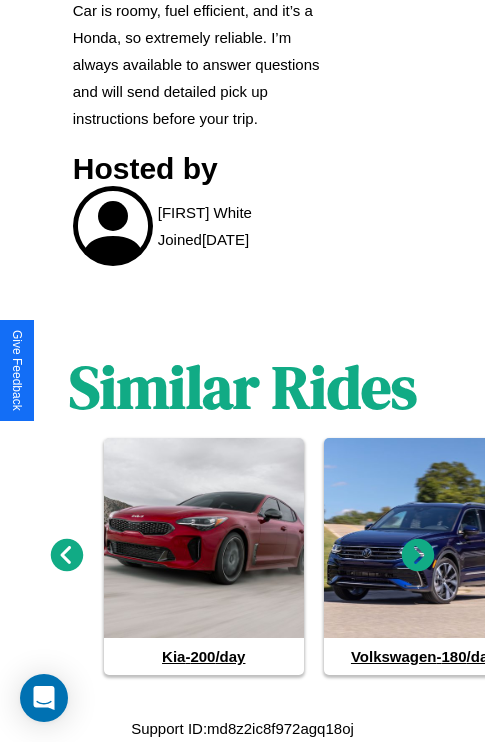click 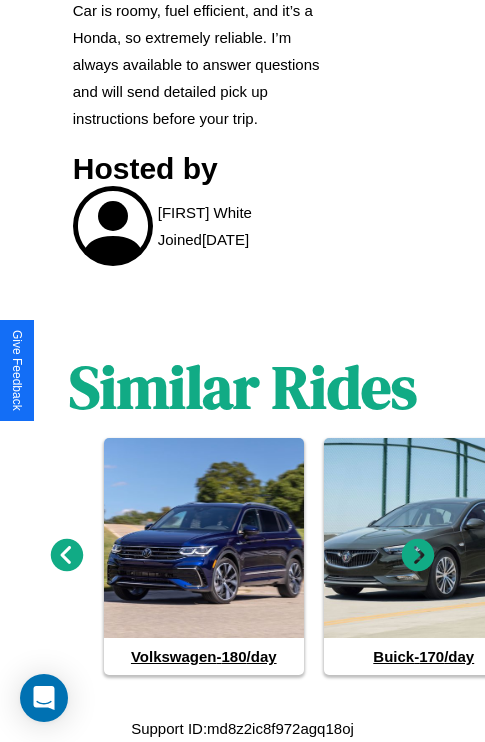 click 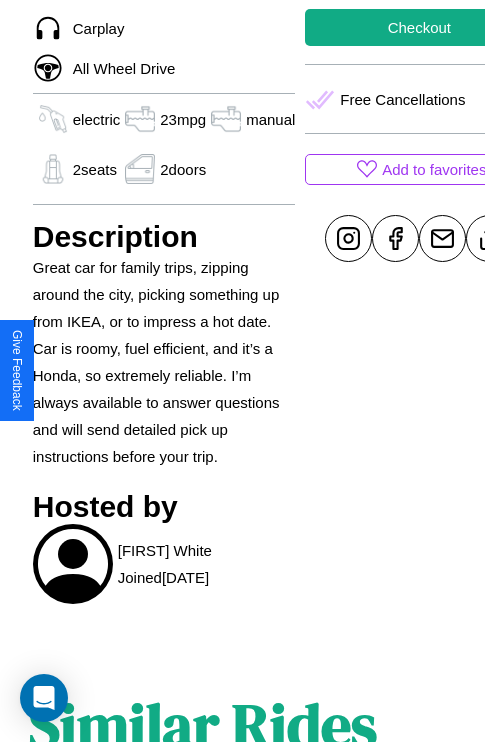 scroll, scrollTop: 438, scrollLeft: 80, axis: both 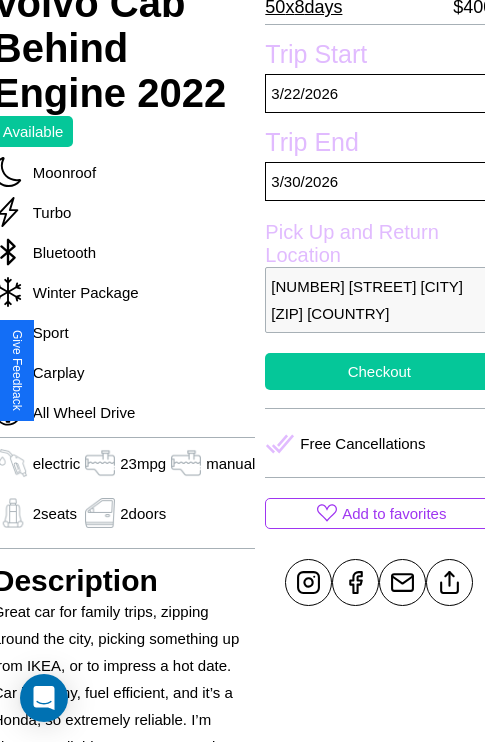 click on "Checkout" at bounding box center (379, 371) 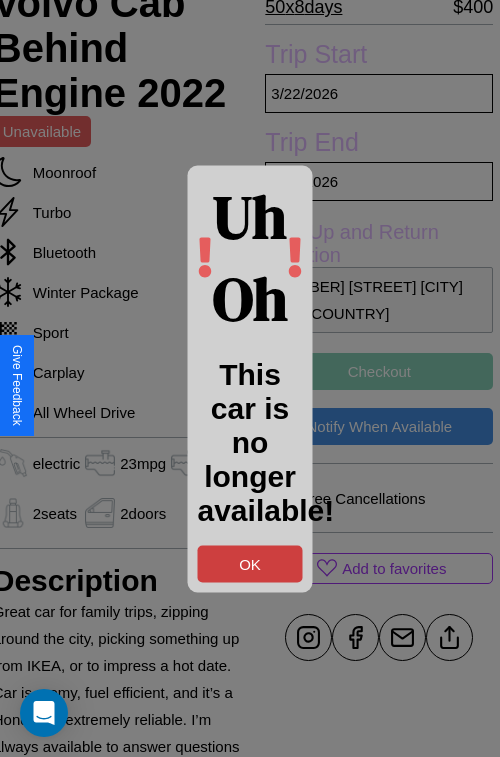 click on "OK" at bounding box center [250, 563] 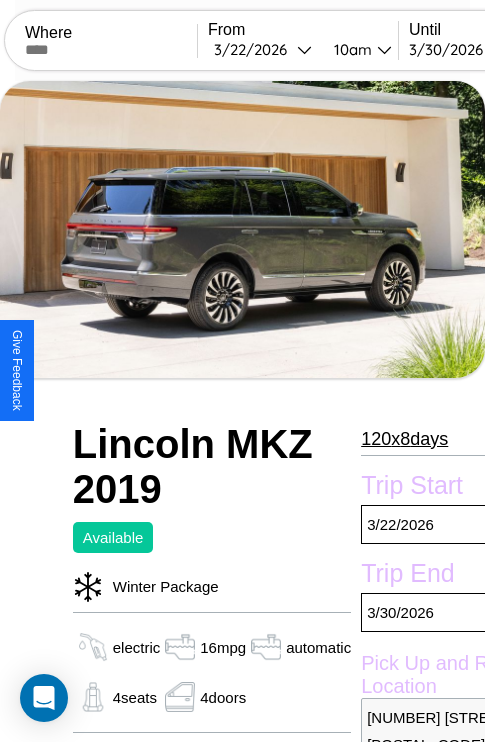 scroll, scrollTop: 2, scrollLeft: 0, axis: vertical 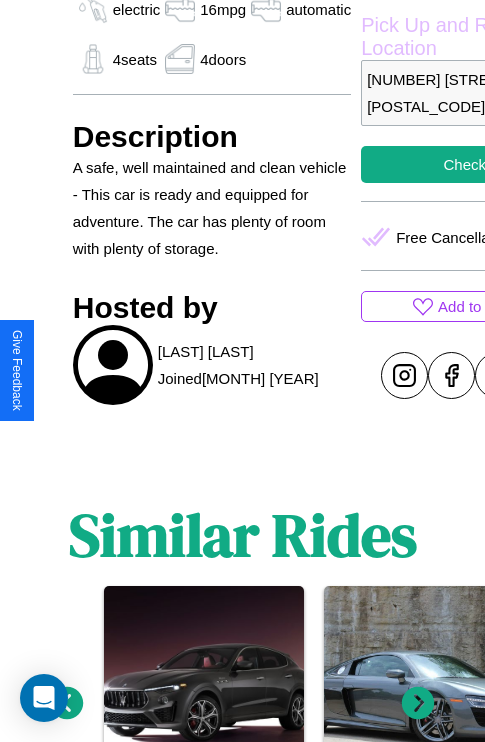 click 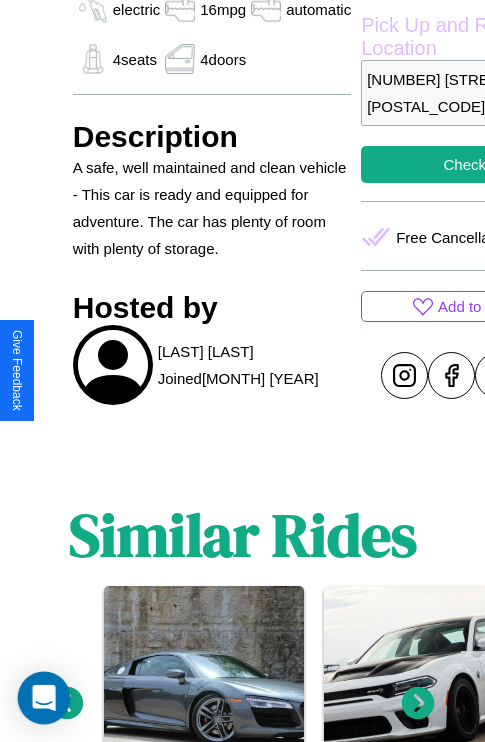 click at bounding box center (44, 698) 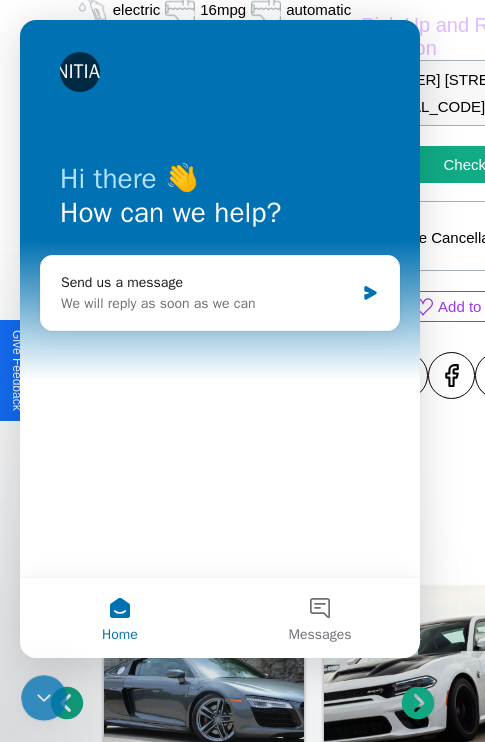scroll, scrollTop: 0, scrollLeft: 0, axis: both 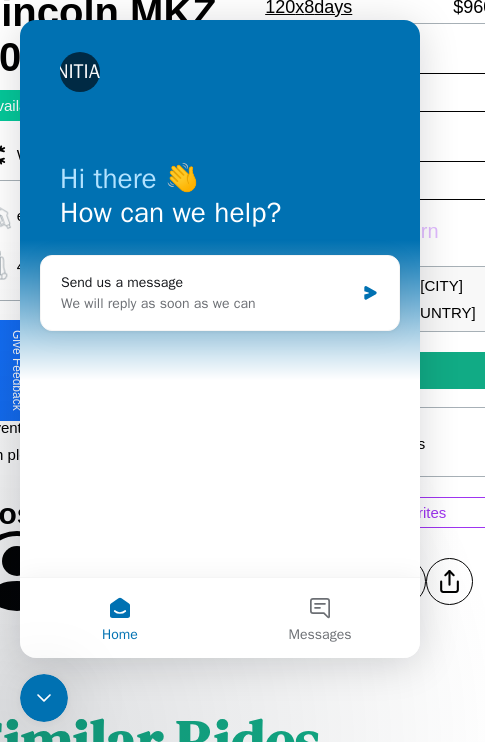 click on "D Hi there 👋 How can we help?" at bounding box center [220, 200] 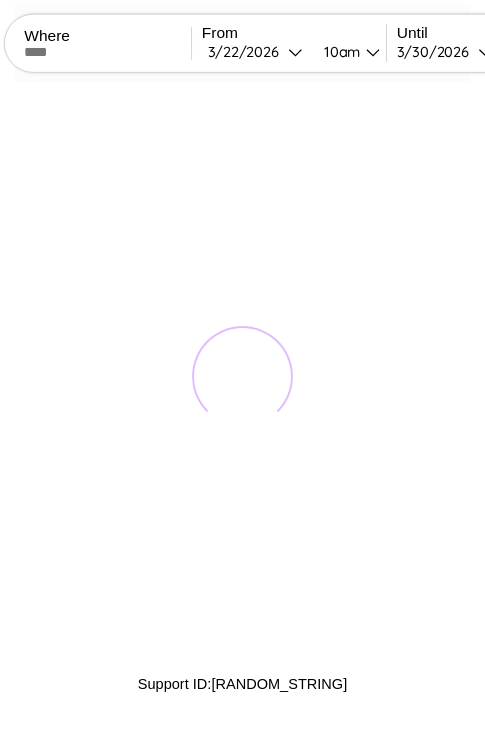 scroll, scrollTop: 0, scrollLeft: 0, axis: both 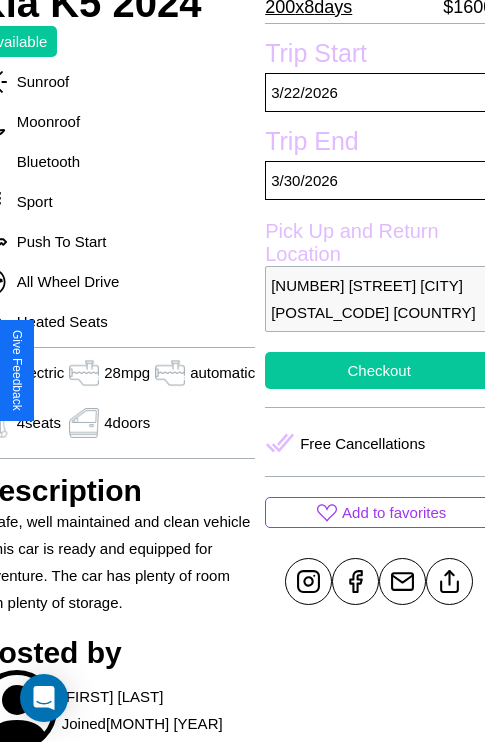 click on "Checkout" at bounding box center (379, 370) 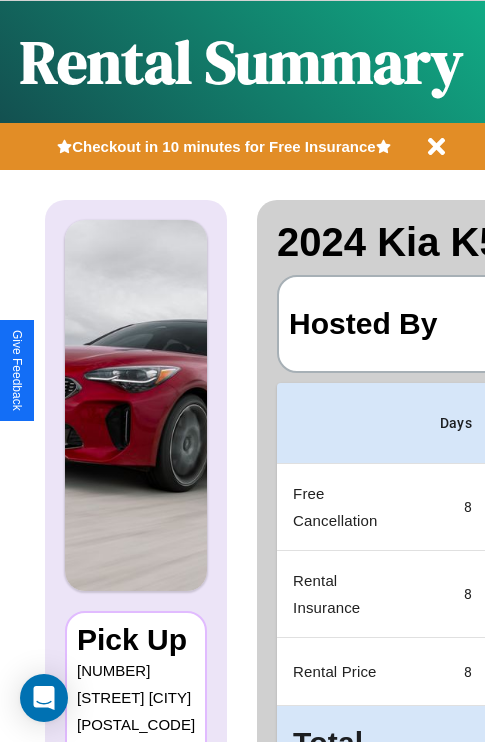 scroll, scrollTop: 0, scrollLeft: 378, axis: horizontal 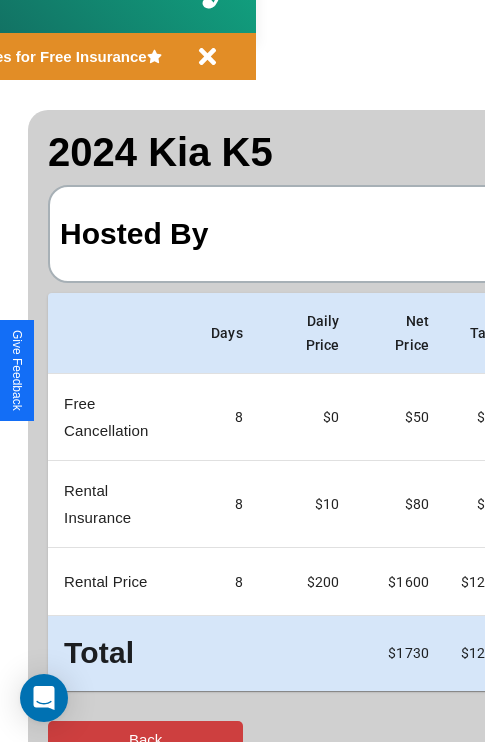 click on "Back" at bounding box center (145, 739) 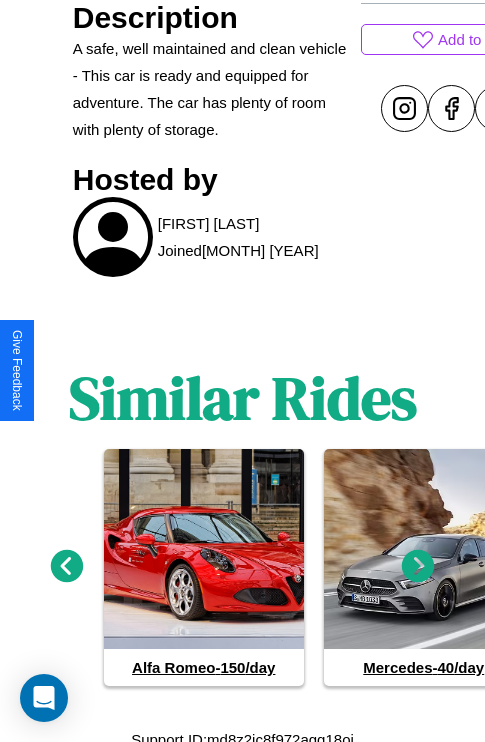 scroll, scrollTop: 983, scrollLeft: 0, axis: vertical 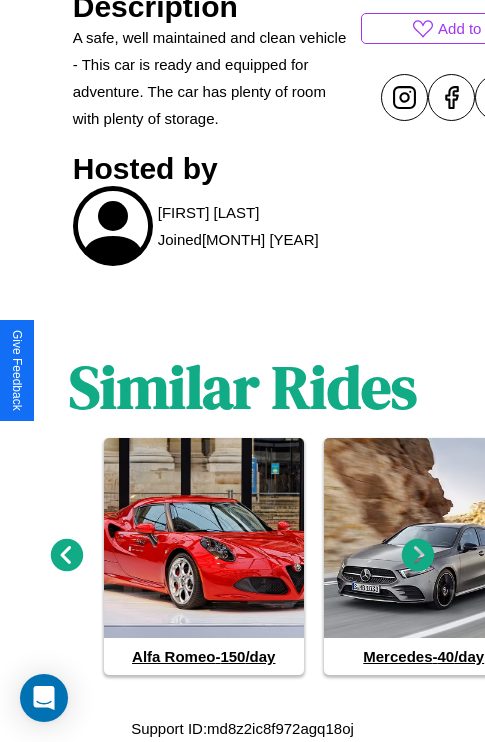 click 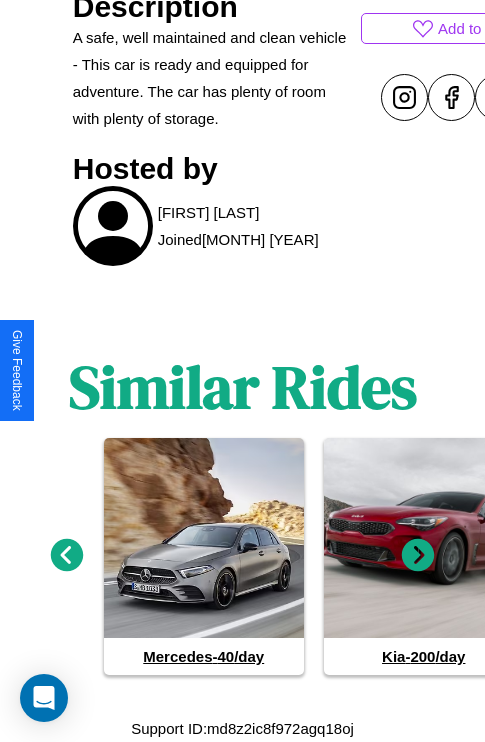click 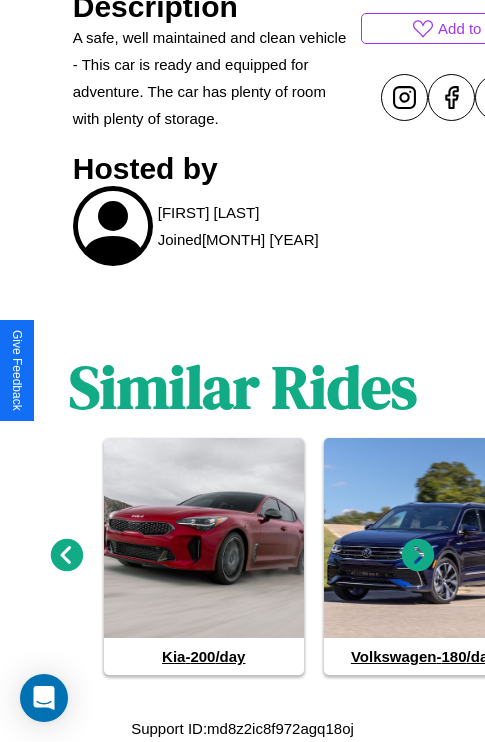 click 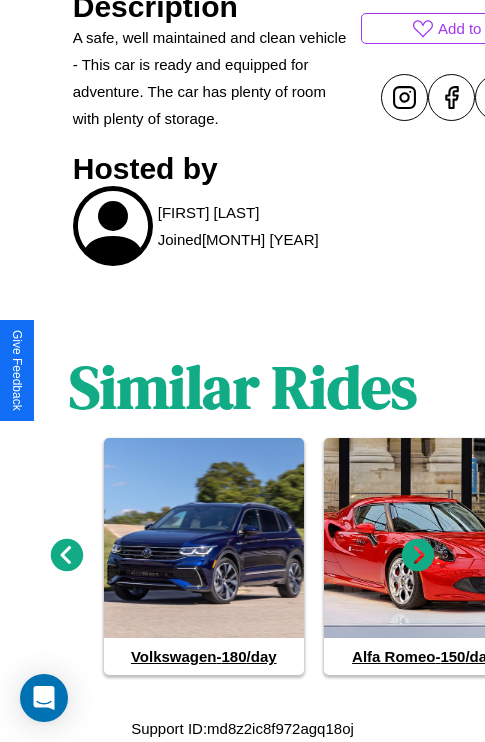 click 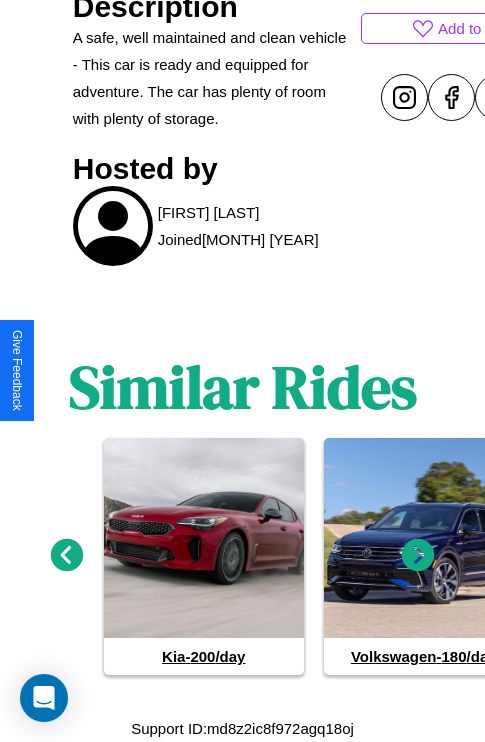 click 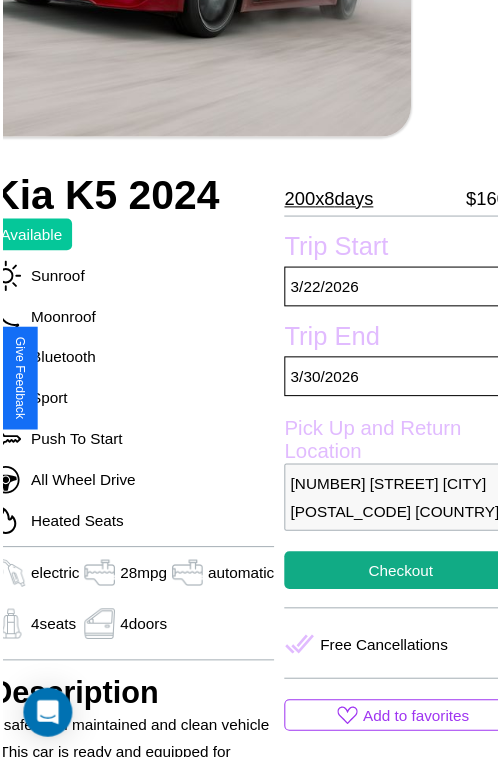 scroll, scrollTop: 221, scrollLeft: 96, axis: both 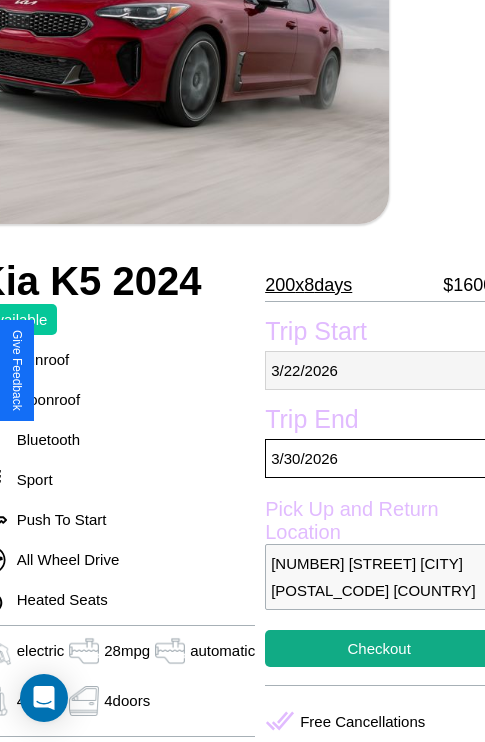 click on "[MM] / [DD] / [YYYY]" at bounding box center [379, 370] 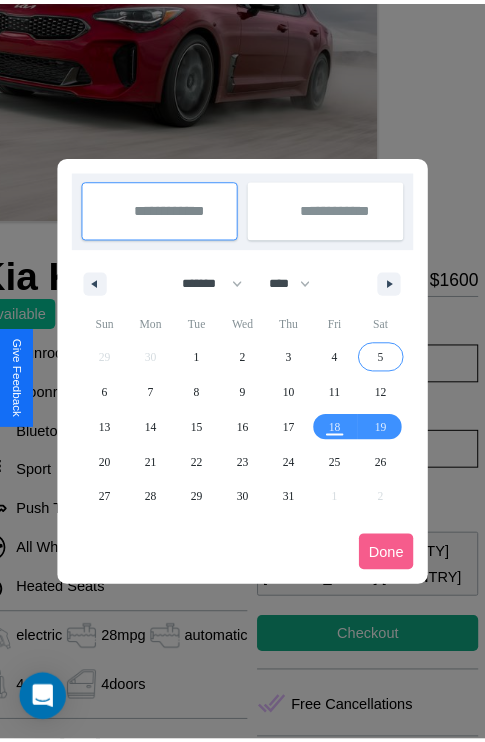 scroll, scrollTop: 0, scrollLeft: 96, axis: horizontal 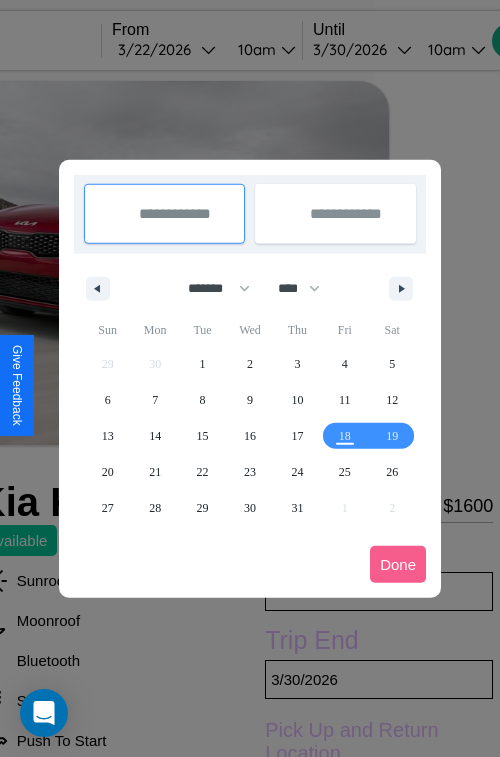 click at bounding box center (250, 378) 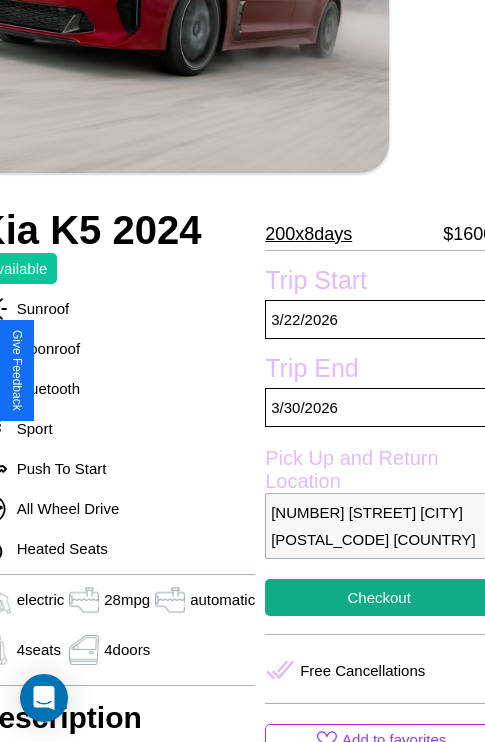 scroll, scrollTop: 427, scrollLeft: 96, axis: both 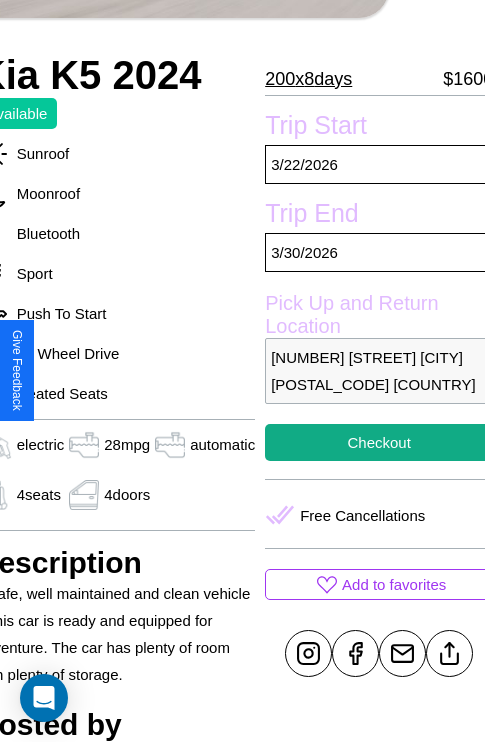click on "[NUMBER] [STREET] [CITY] [POSTAL_CODE] [COUNTRY]" at bounding box center [379, 371] 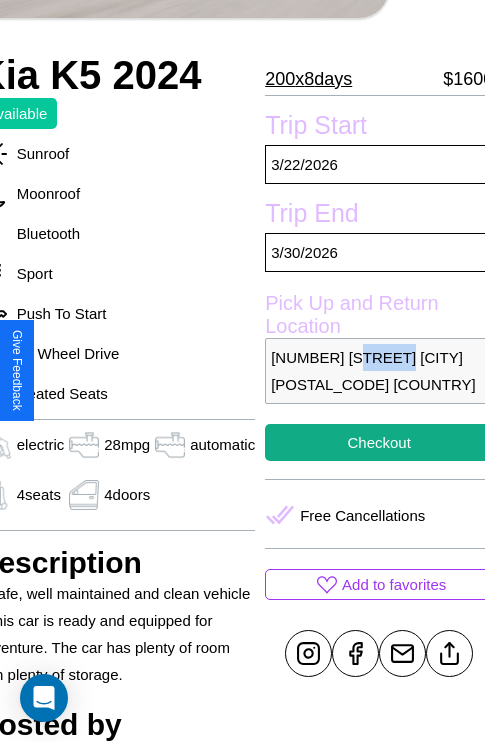 click on "[NUMBER] [STREET] [CITY] [POSTAL_CODE] [COUNTRY]" at bounding box center [379, 371] 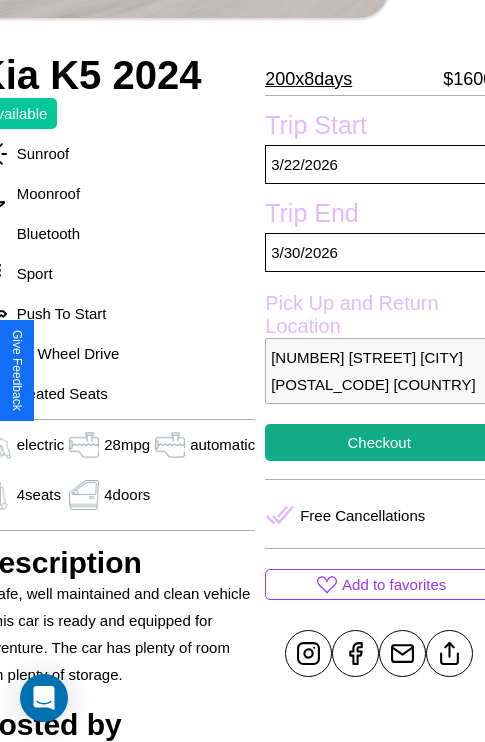 click on "[NUMBER] [STREET] [CITY] [POSTAL_CODE] [COUNTRY]" at bounding box center [379, 371] 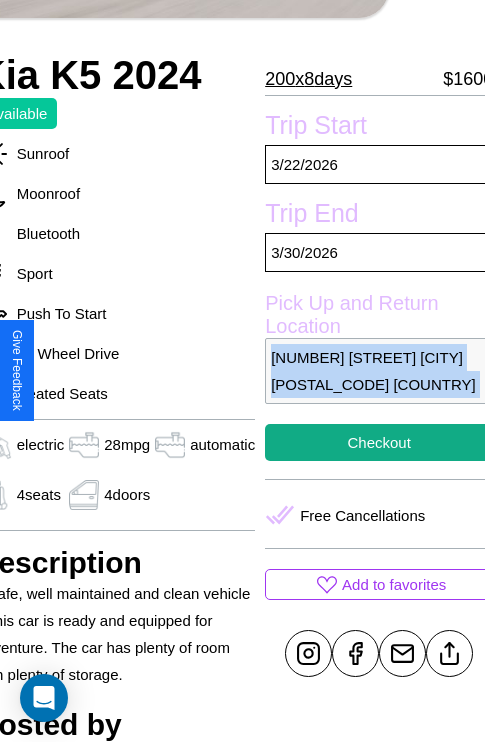 click on "[NUMBER] [STREET] [CITY] [POSTAL_CODE] [COUNTRY]" at bounding box center (379, 371) 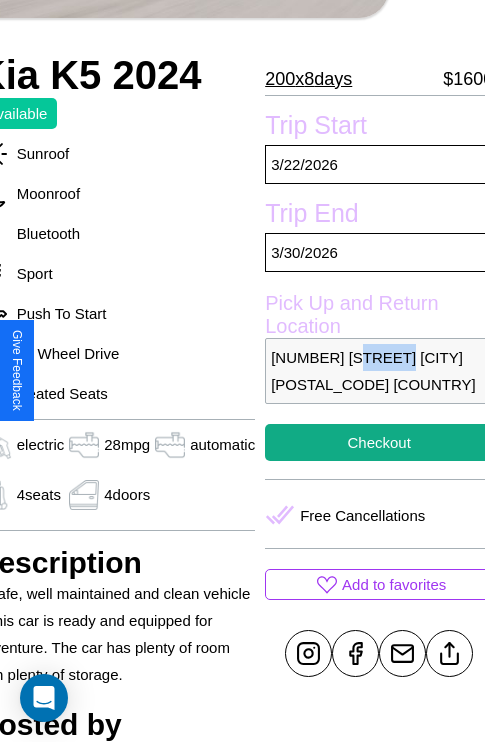 click on "[NUMBER] [STREET] [CITY] [POSTAL_CODE] [COUNTRY]" at bounding box center [379, 371] 